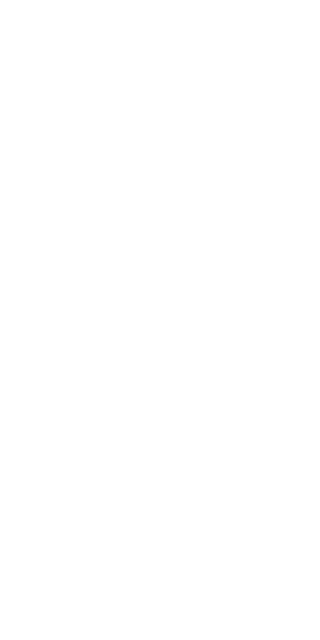 scroll, scrollTop: 0, scrollLeft: 0, axis: both 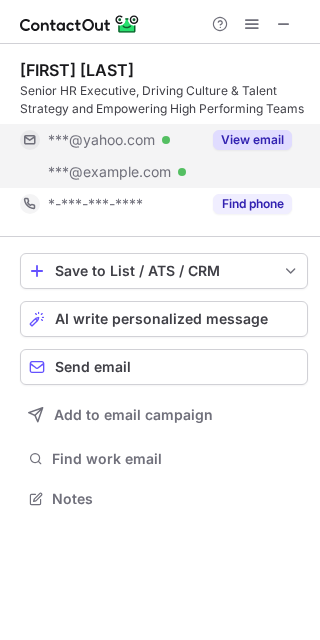 click on "View email" at bounding box center (246, 140) 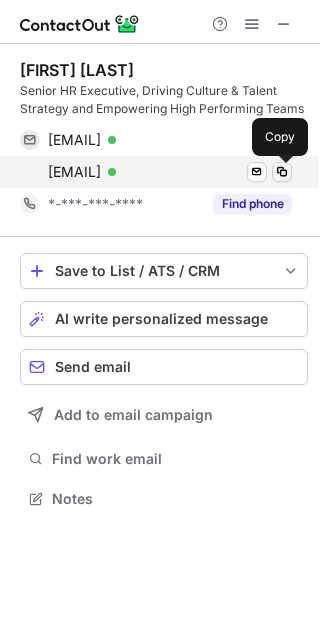click at bounding box center [282, 172] 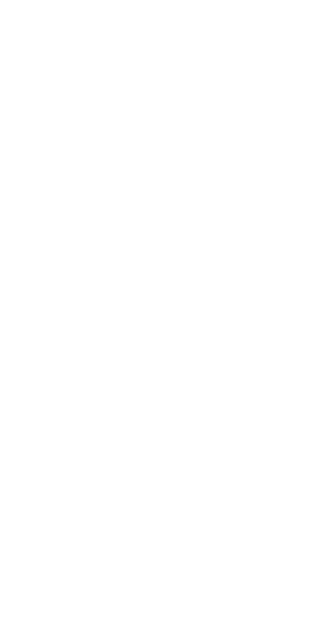 scroll, scrollTop: 0, scrollLeft: 0, axis: both 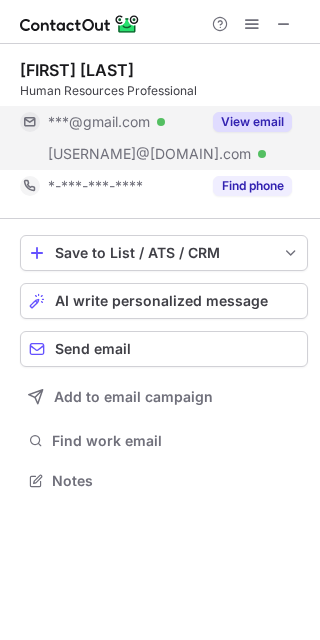 click on "View email" at bounding box center (246, 122) 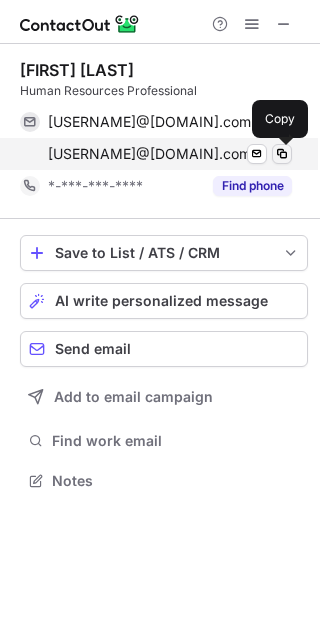 click at bounding box center [282, 154] 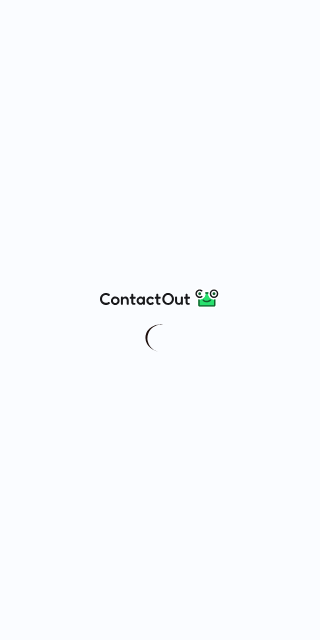 scroll, scrollTop: 0, scrollLeft: 0, axis: both 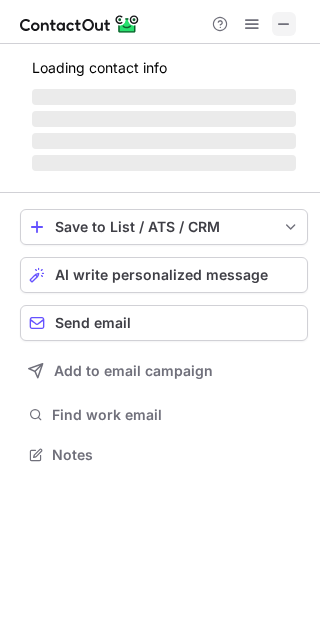 click at bounding box center [284, 24] 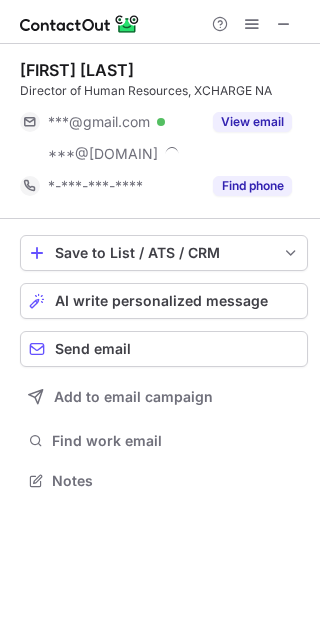 scroll, scrollTop: 10, scrollLeft: 10, axis: both 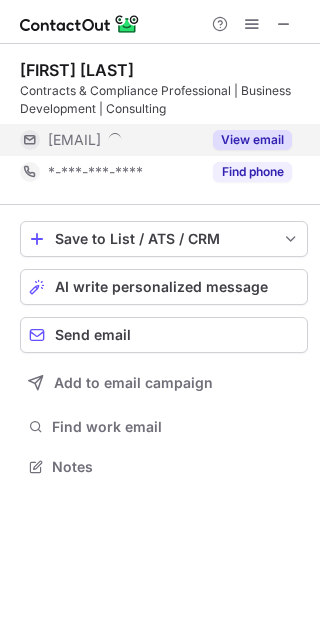 click on "View email" at bounding box center (252, 140) 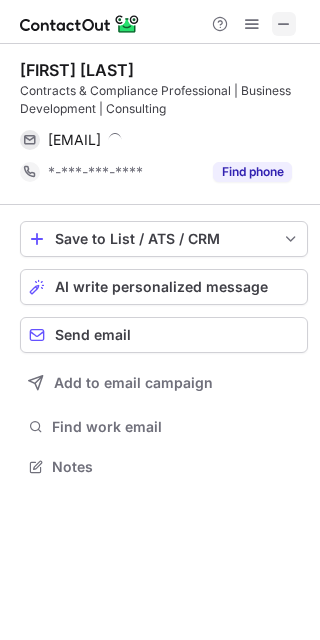 click at bounding box center (284, 24) 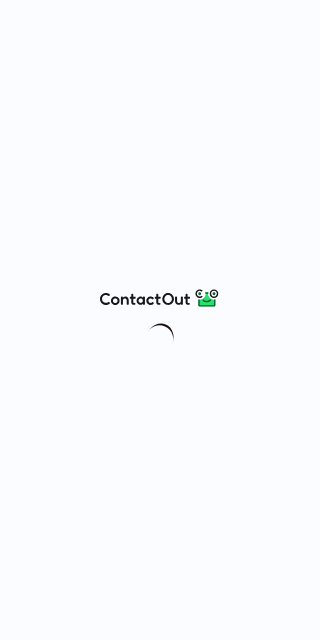 scroll, scrollTop: 0, scrollLeft: 0, axis: both 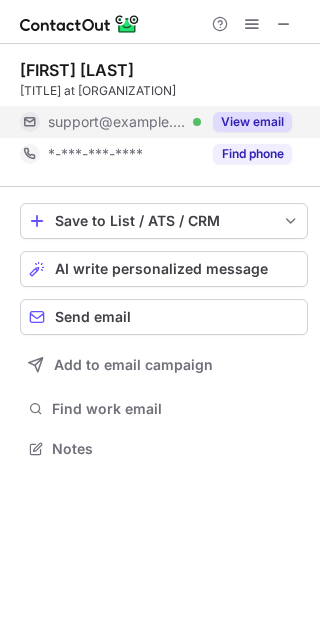 click on "View email" at bounding box center (252, 122) 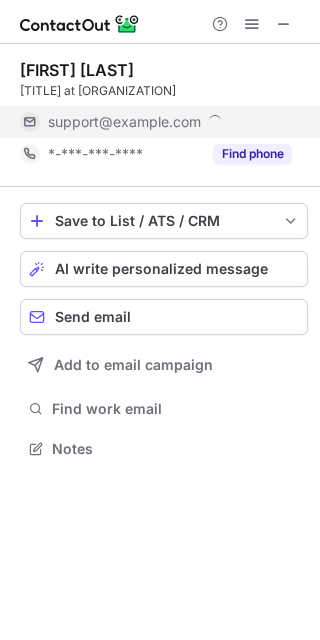 scroll, scrollTop: 10, scrollLeft: 10, axis: both 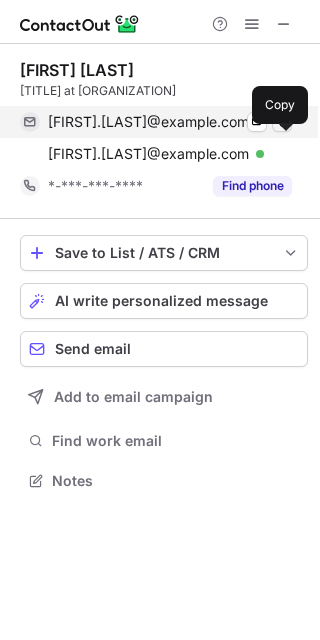 click at bounding box center (282, 122) 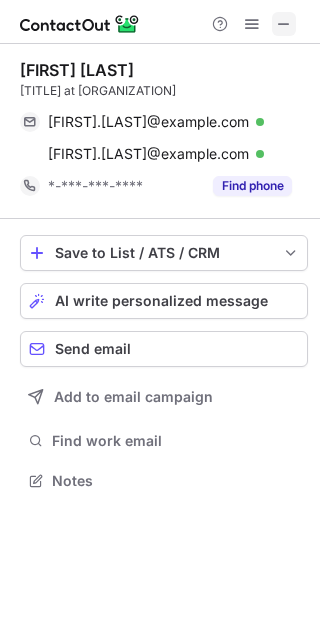 click at bounding box center (284, 24) 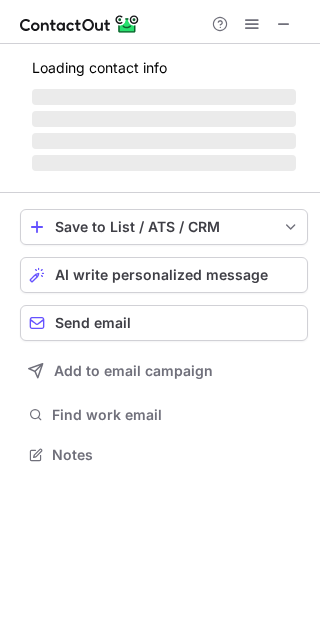 scroll, scrollTop: 10, scrollLeft: 10, axis: both 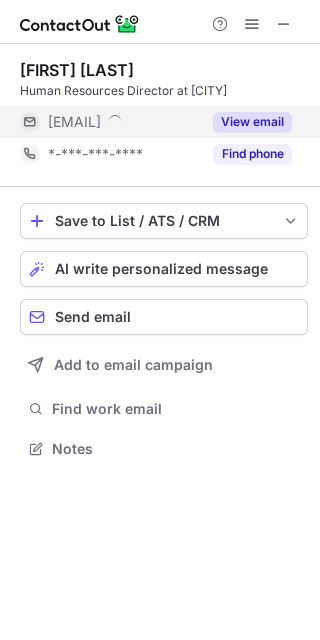 click on "View email" at bounding box center (252, 122) 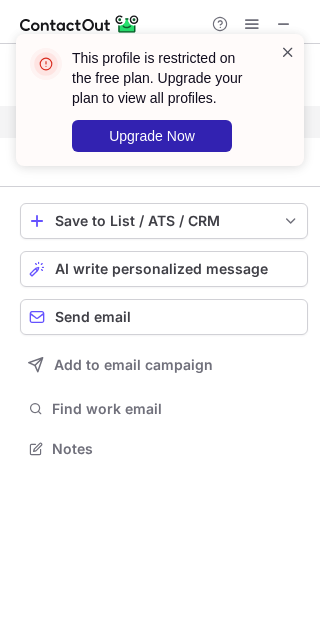 click at bounding box center (288, 52) 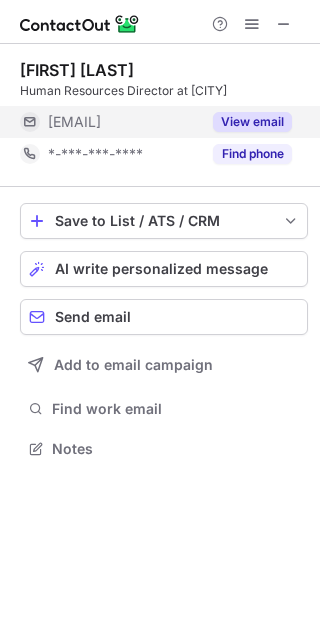 click on "View email" at bounding box center [252, 122] 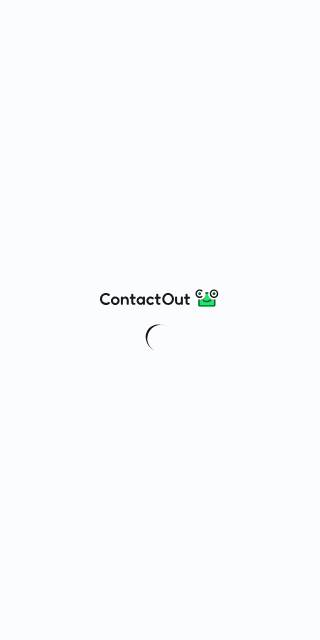 scroll, scrollTop: 0, scrollLeft: 0, axis: both 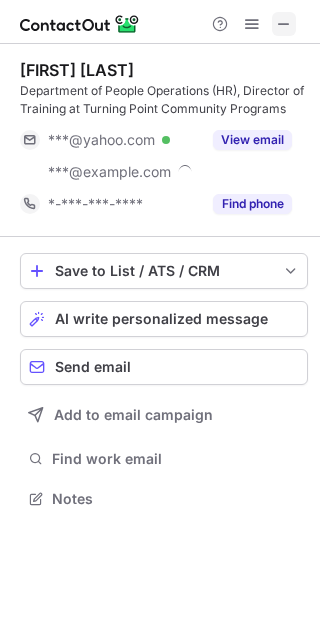 click at bounding box center (284, 24) 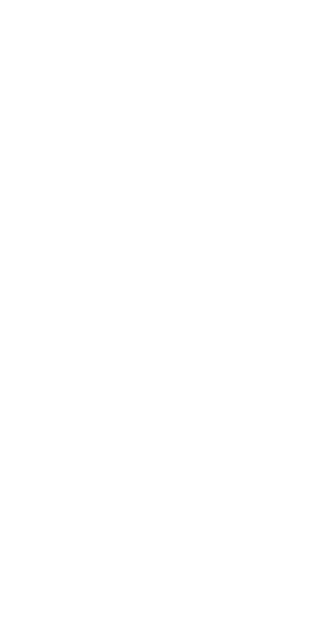 scroll, scrollTop: 0, scrollLeft: 0, axis: both 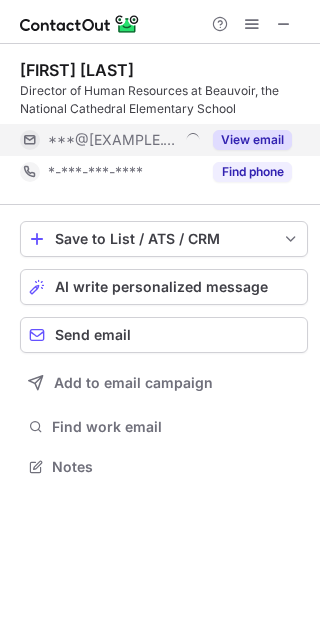 click on "View email" at bounding box center [252, 140] 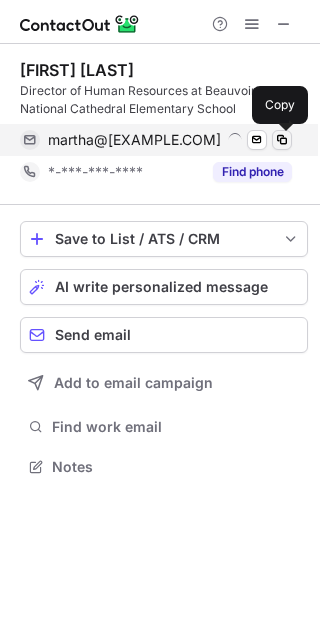 click at bounding box center [282, 140] 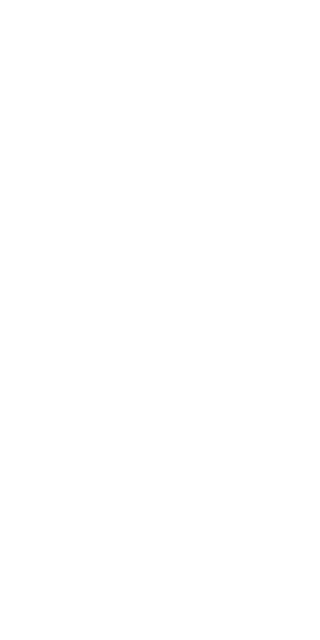 scroll, scrollTop: 0, scrollLeft: 0, axis: both 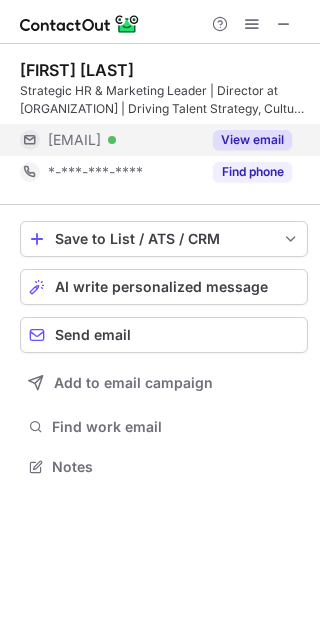 drag, startPoint x: 242, startPoint y: 134, endPoint x: 230, endPoint y: 137, distance: 12.369317 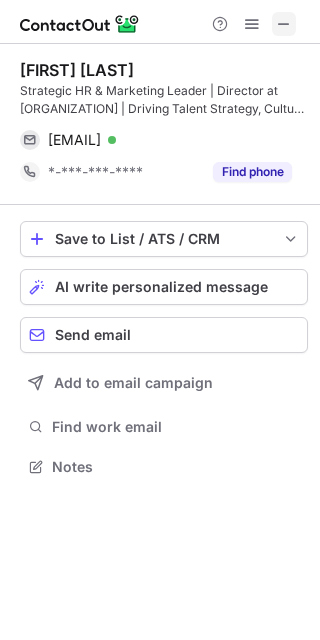 click at bounding box center [284, 24] 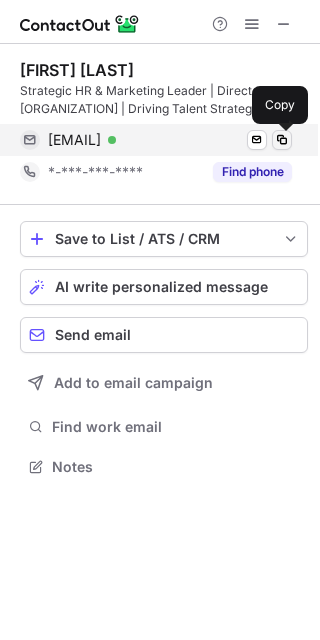 click at bounding box center (282, 140) 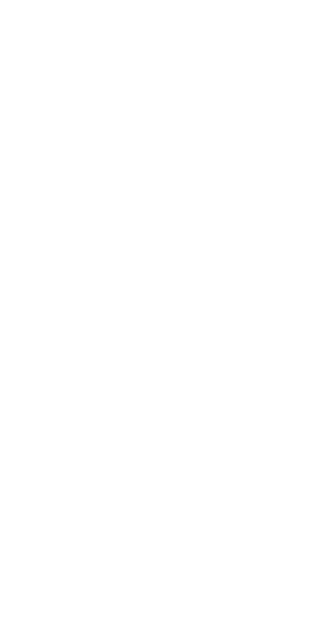 scroll, scrollTop: 0, scrollLeft: 0, axis: both 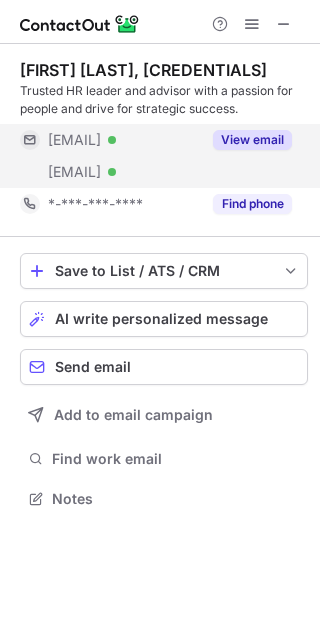 click on "View email" at bounding box center (246, 140) 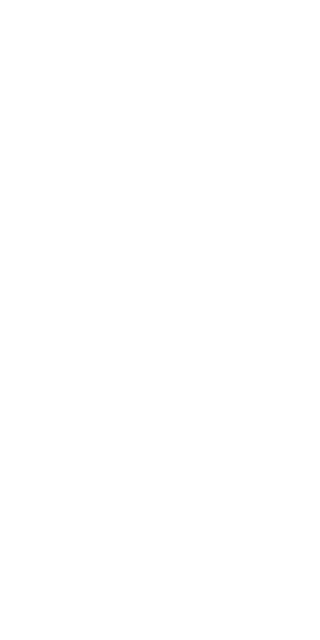 scroll, scrollTop: 0, scrollLeft: 0, axis: both 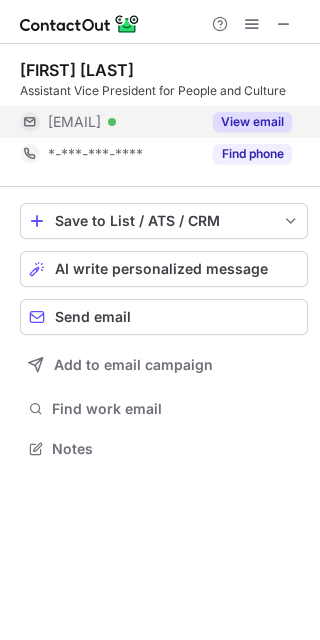 click on "View email" at bounding box center [252, 122] 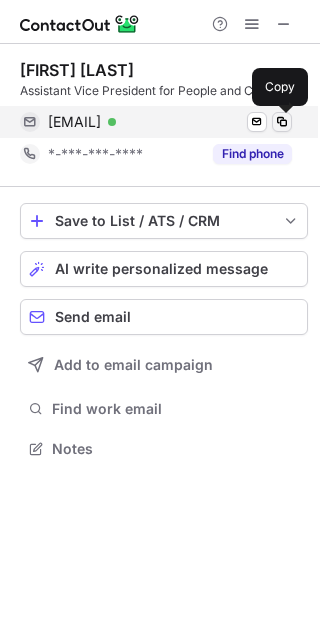 click at bounding box center [282, 122] 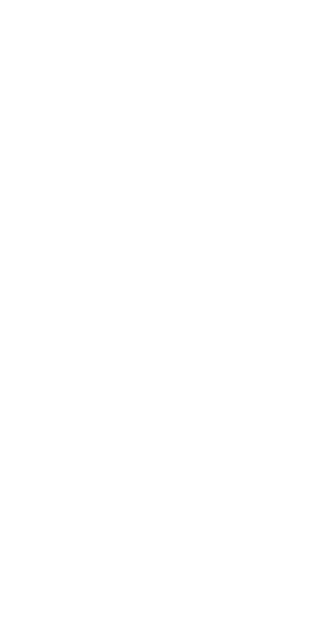 scroll, scrollTop: 0, scrollLeft: 0, axis: both 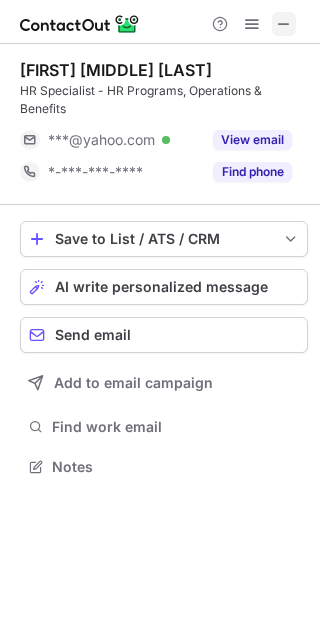 click at bounding box center (284, 24) 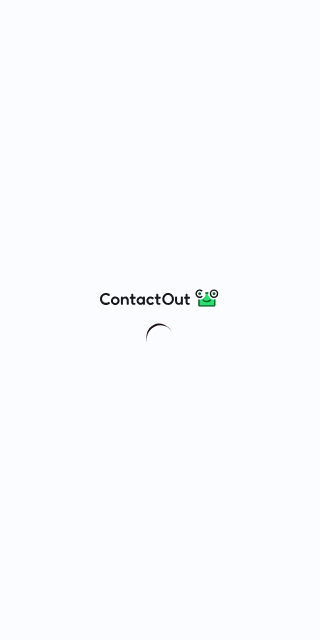 scroll, scrollTop: 0, scrollLeft: 0, axis: both 